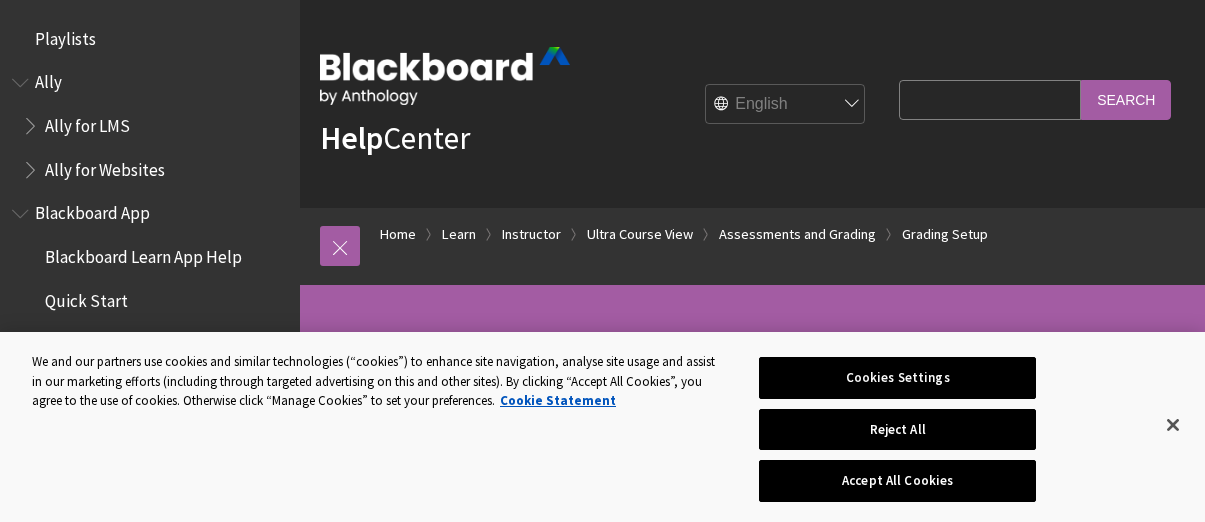 scroll, scrollTop: 0, scrollLeft: 0, axis: both 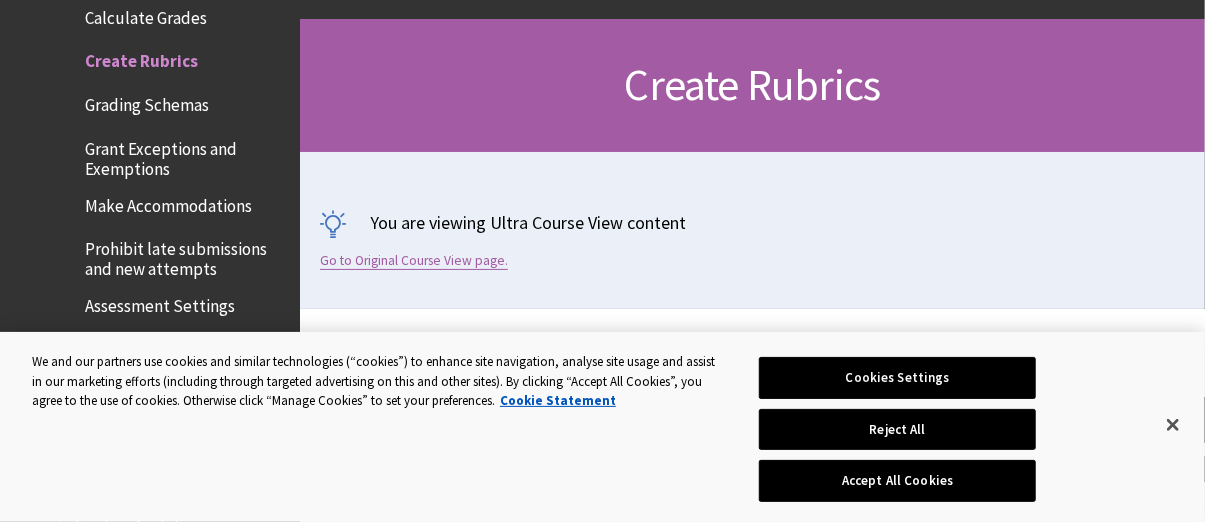 click on "Go to Original Course View page." at bounding box center [414, 261] 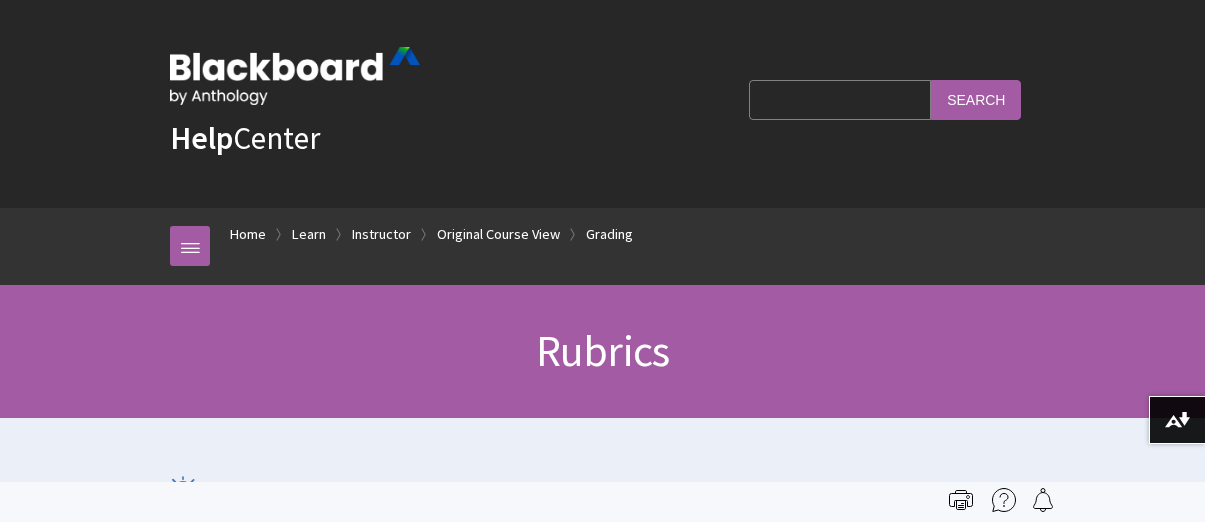 scroll, scrollTop: 190, scrollLeft: 0, axis: vertical 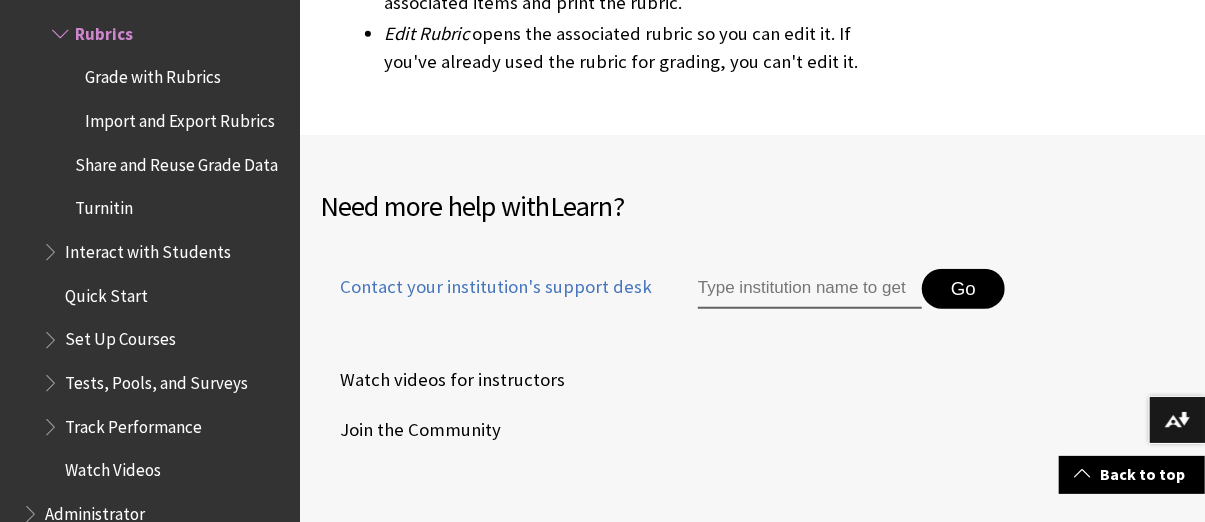 click at bounding box center (62, 29) 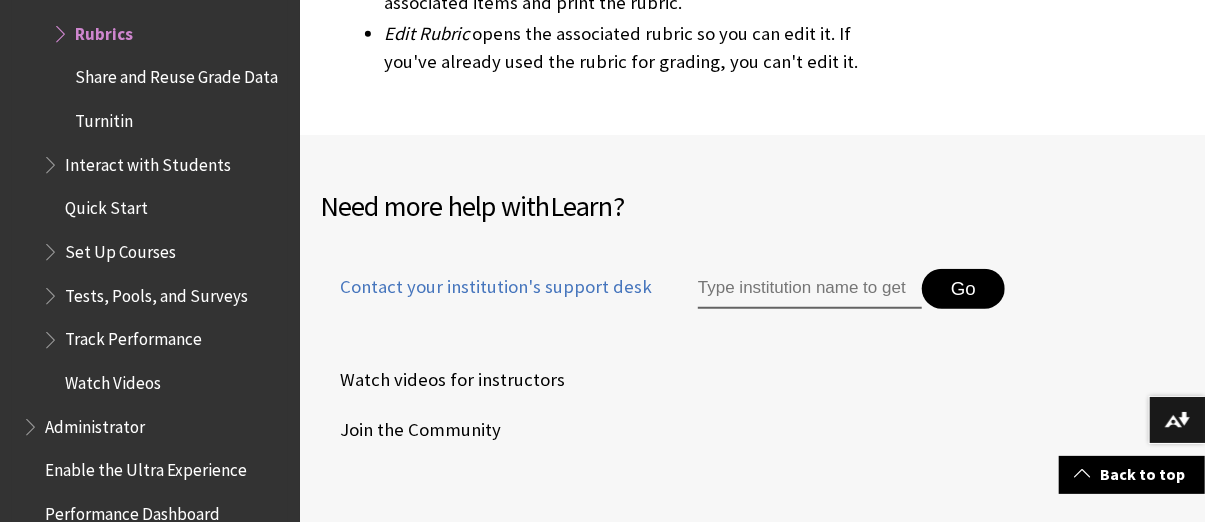 click on "Interact with Students" at bounding box center (148, 161) 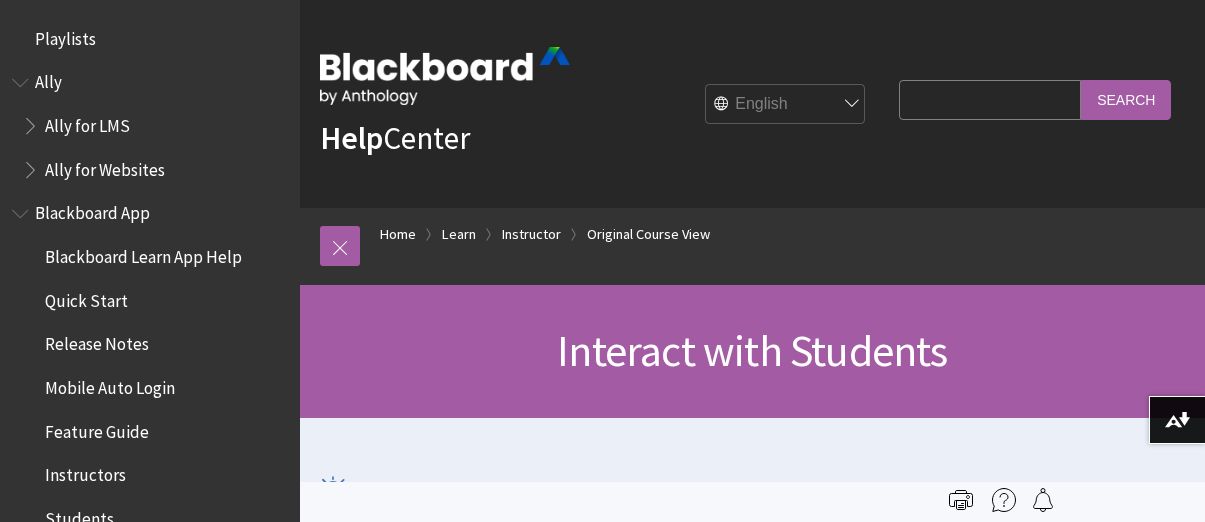 scroll, scrollTop: 166, scrollLeft: 0, axis: vertical 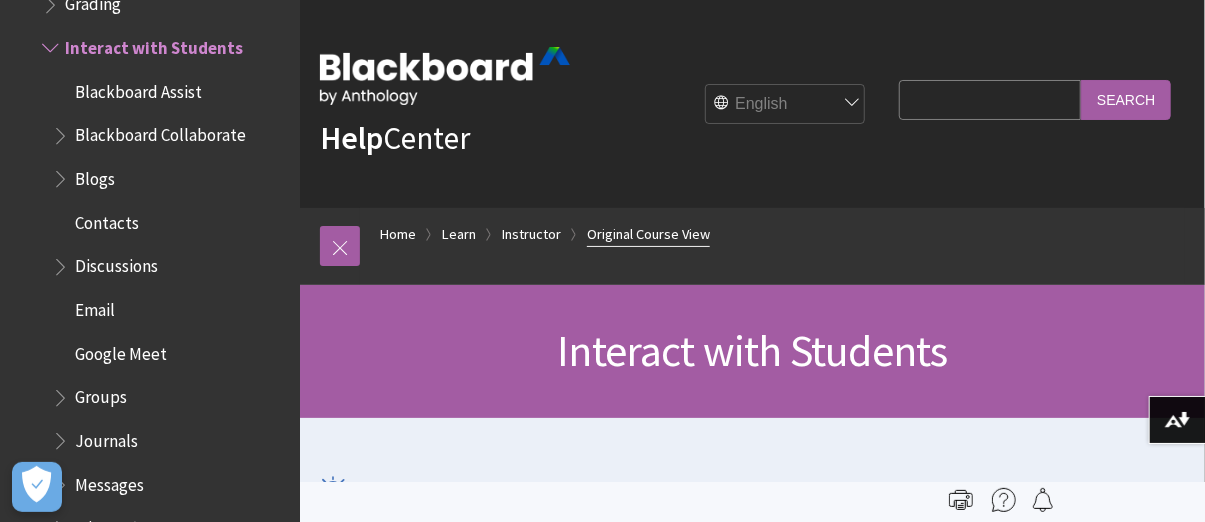 click on "Original Course View" at bounding box center [648, 234] 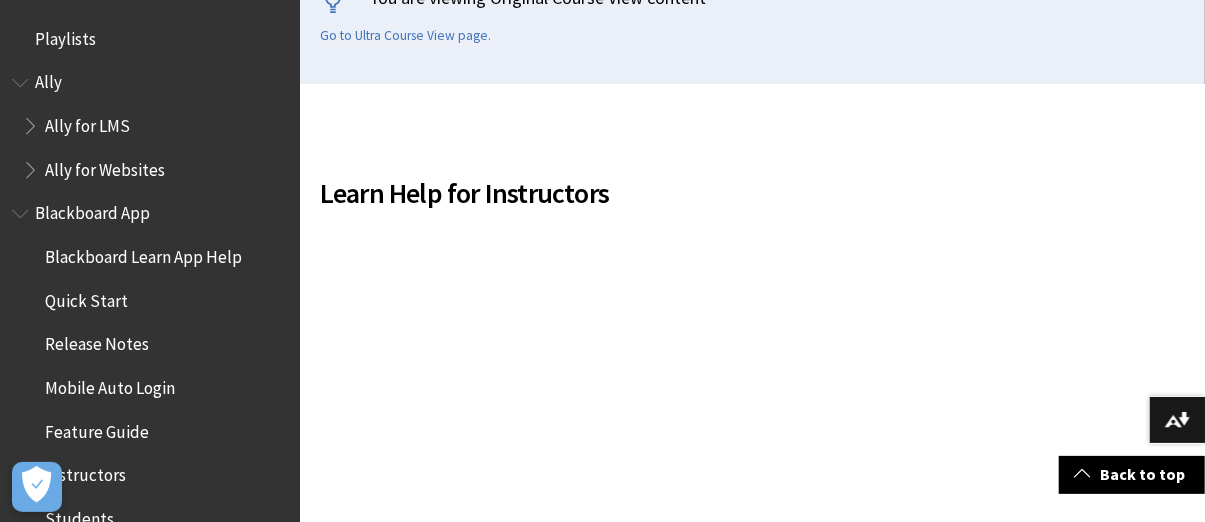 scroll, scrollTop: 719, scrollLeft: 0, axis: vertical 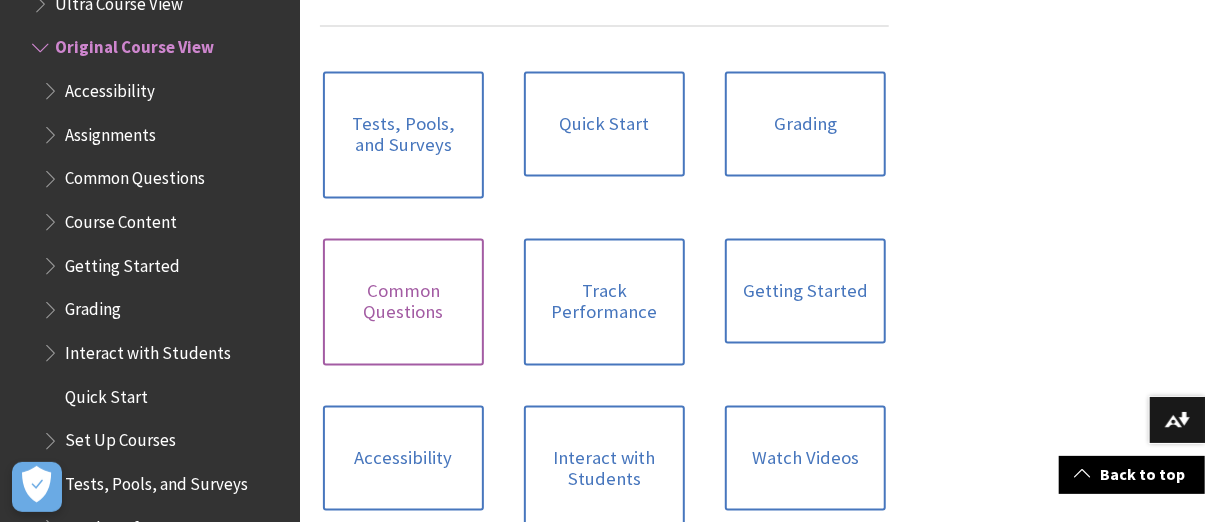 click on "Common Questions" at bounding box center [403, 302] 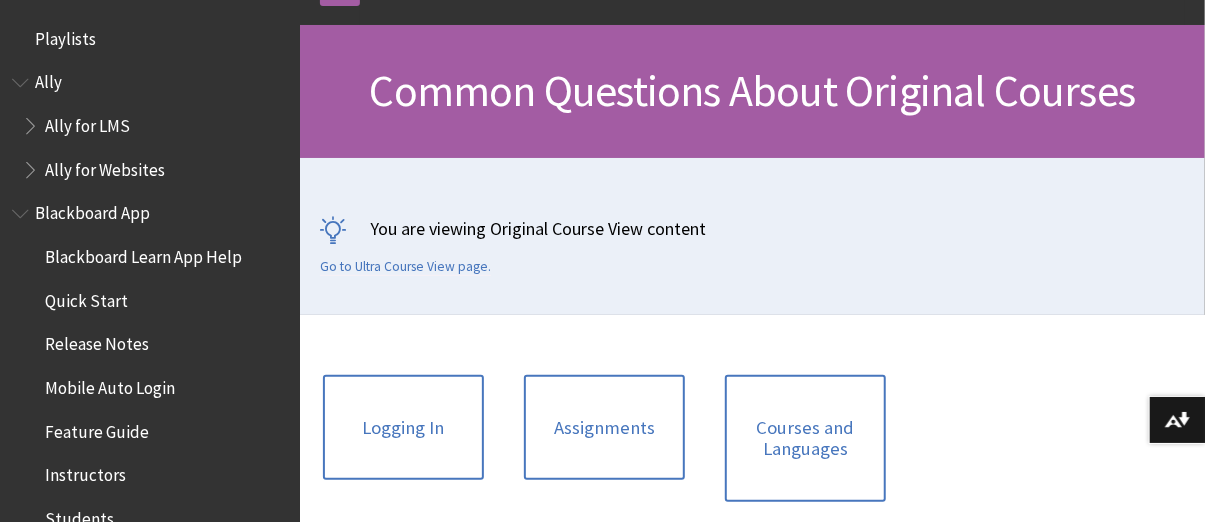 scroll, scrollTop: 415, scrollLeft: 0, axis: vertical 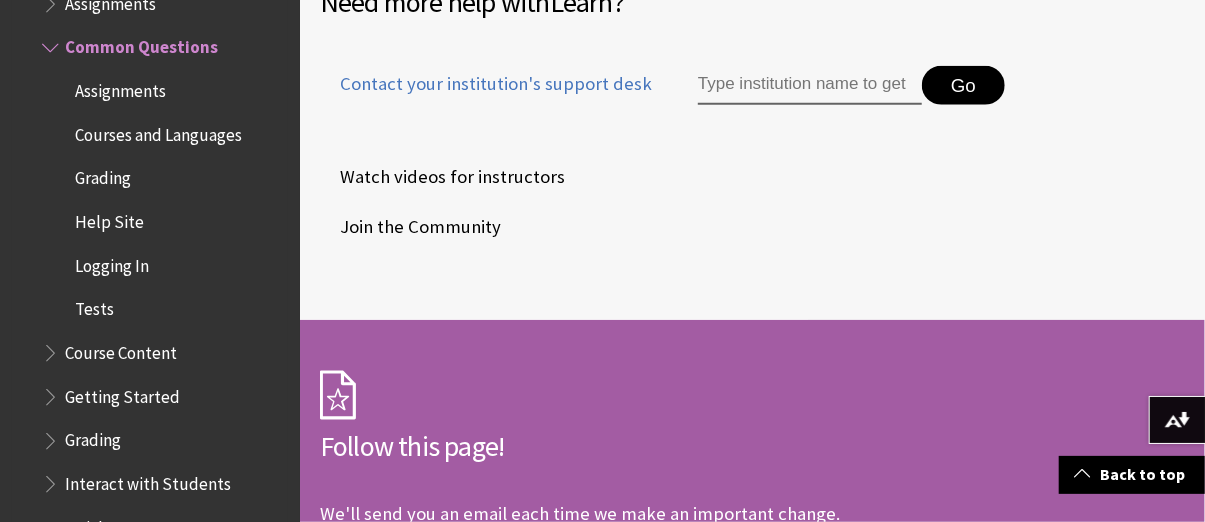 click on "Course Content" at bounding box center (121, 349) 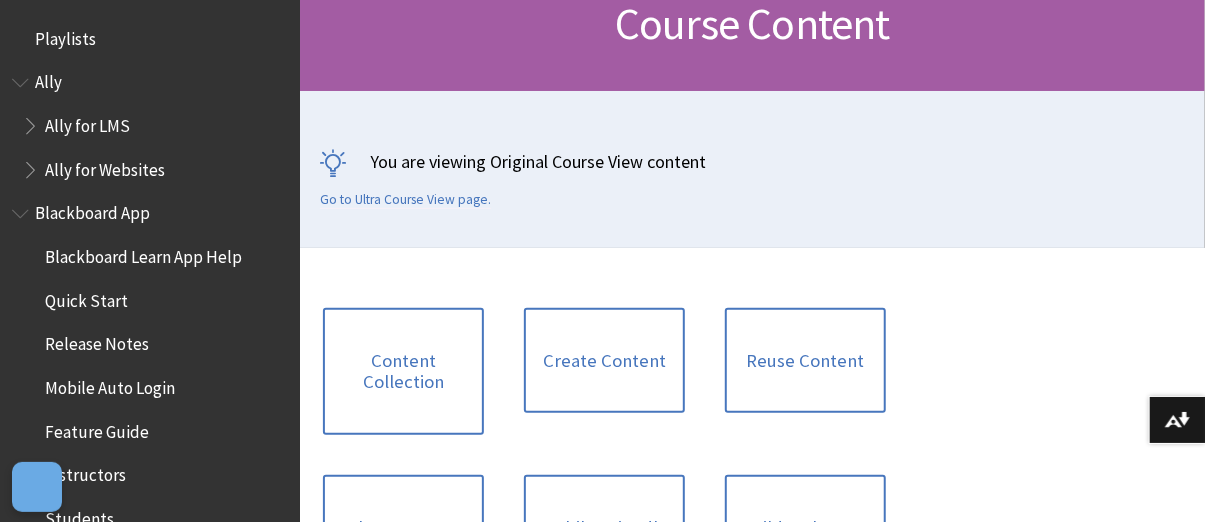 scroll, scrollTop: 0, scrollLeft: 0, axis: both 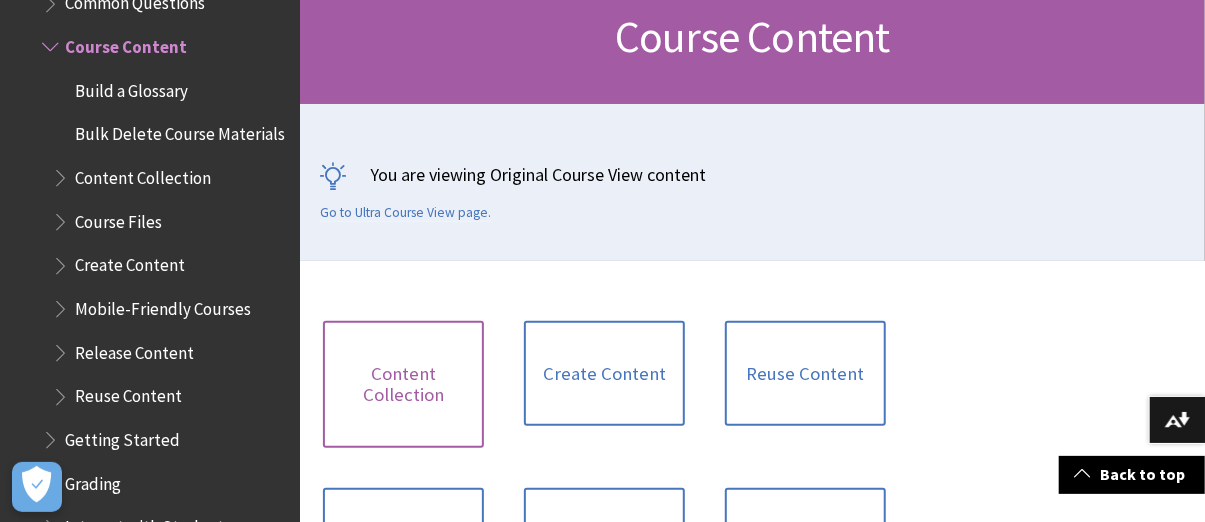 click on "Content Collection" at bounding box center (403, 384) 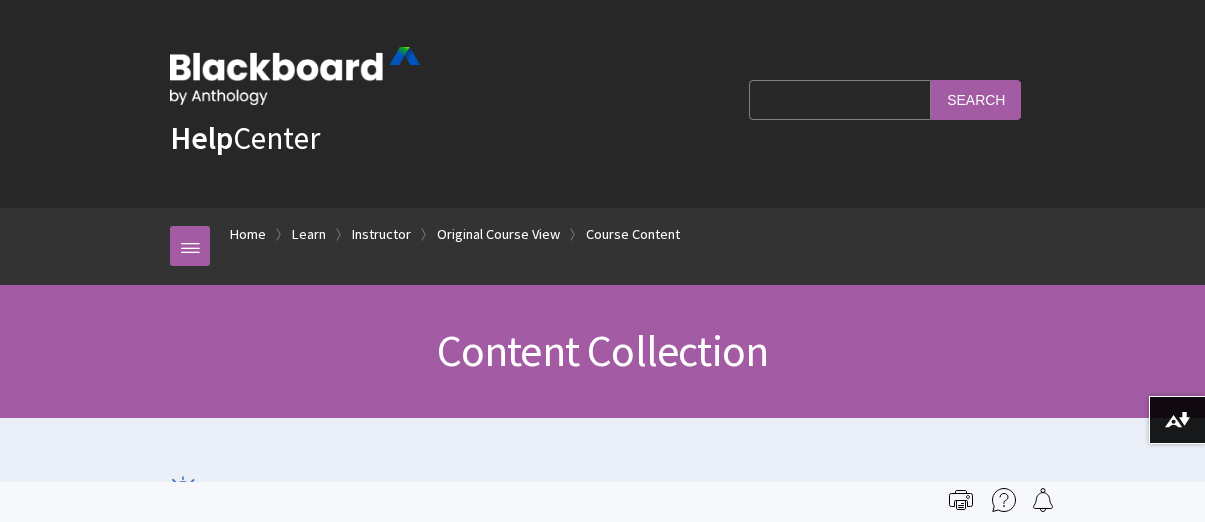 scroll, scrollTop: 216, scrollLeft: 0, axis: vertical 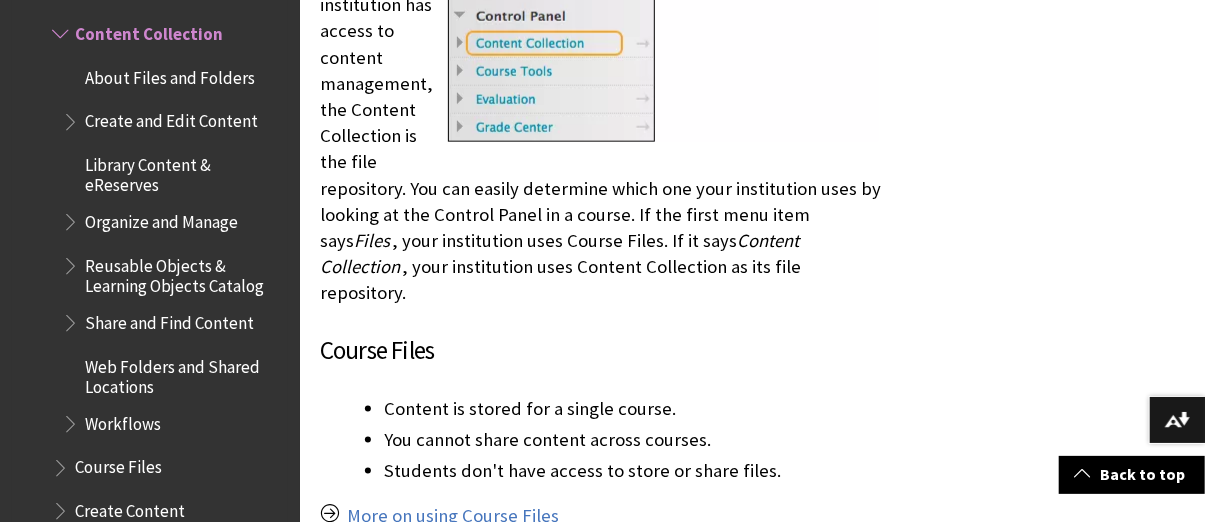 click on "Organize and Manage" at bounding box center (161, 218) 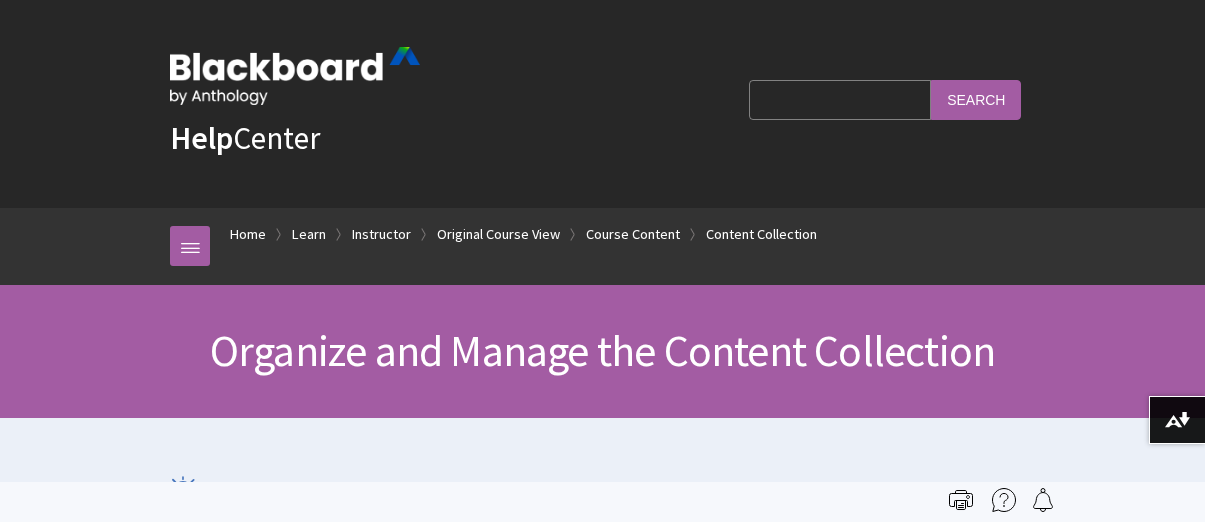 scroll, scrollTop: 242, scrollLeft: 0, axis: vertical 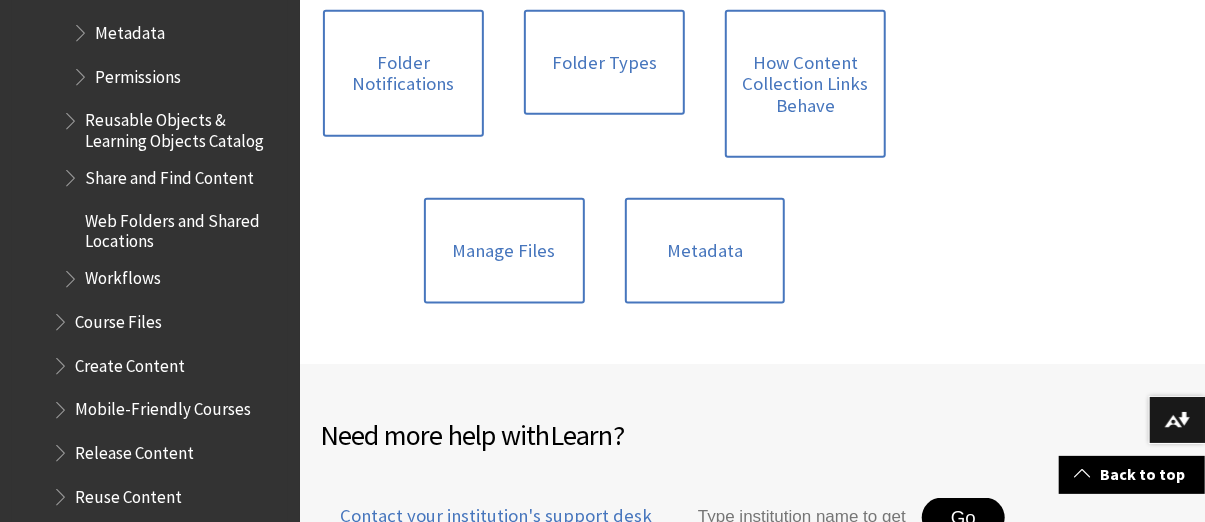 click on "Course Files" at bounding box center [118, 318] 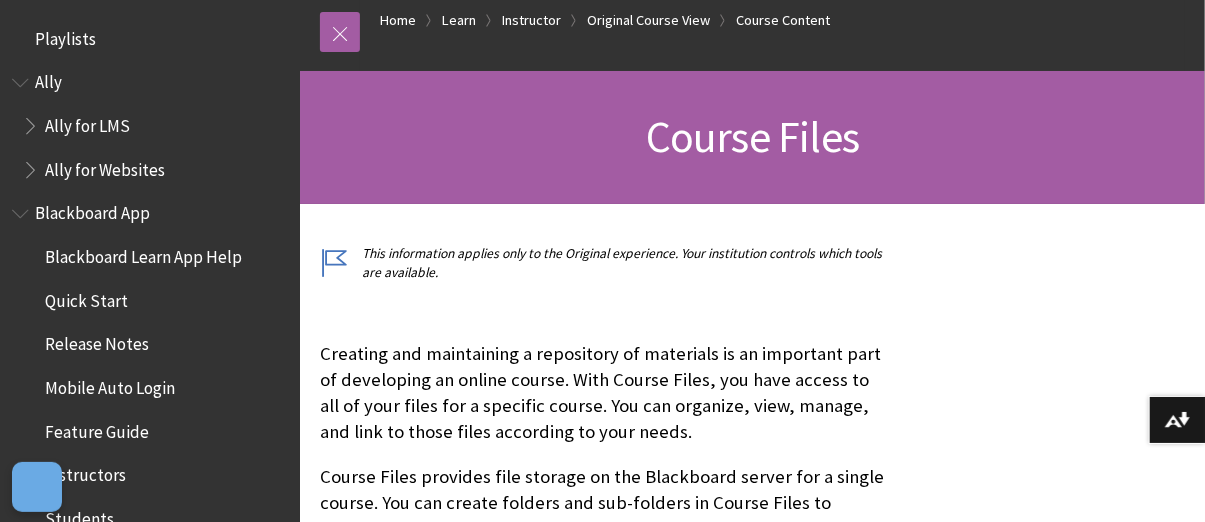 scroll, scrollTop: 241, scrollLeft: 0, axis: vertical 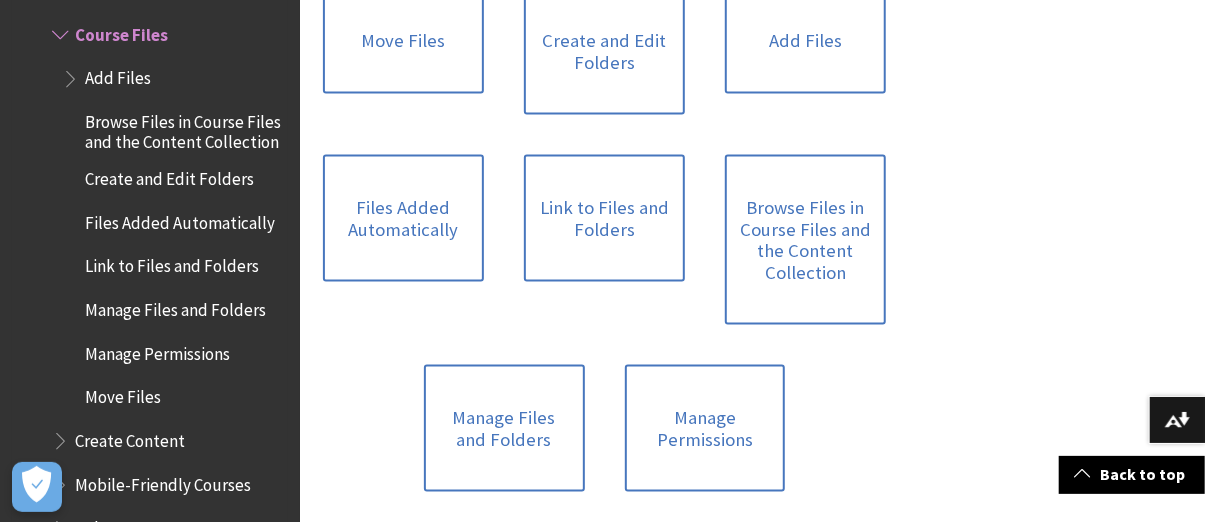 click on "Manage Files and Folders" at bounding box center (175, 306) 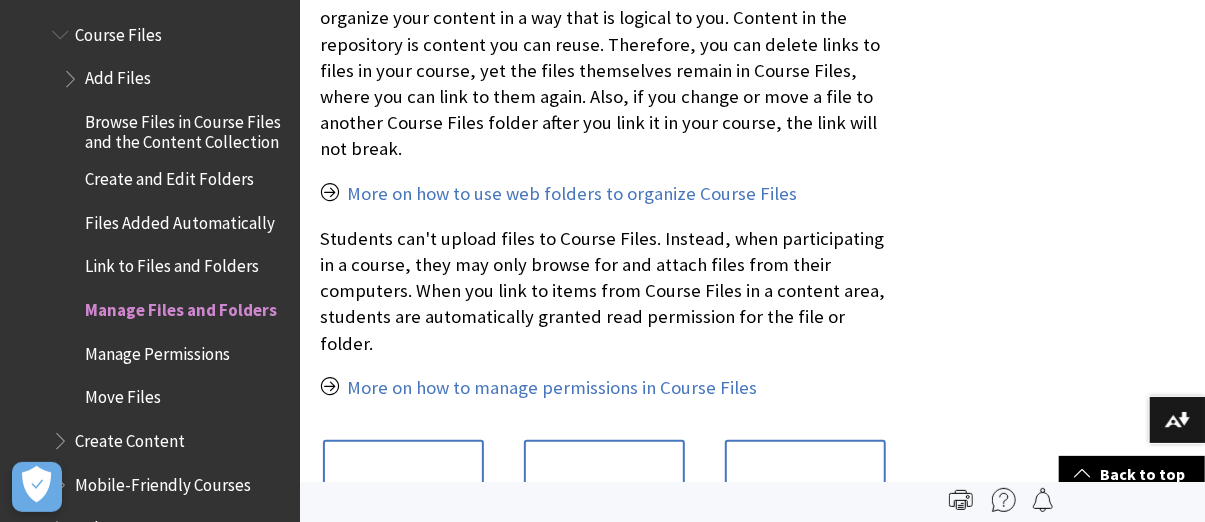 scroll, scrollTop: 683, scrollLeft: 0, axis: vertical 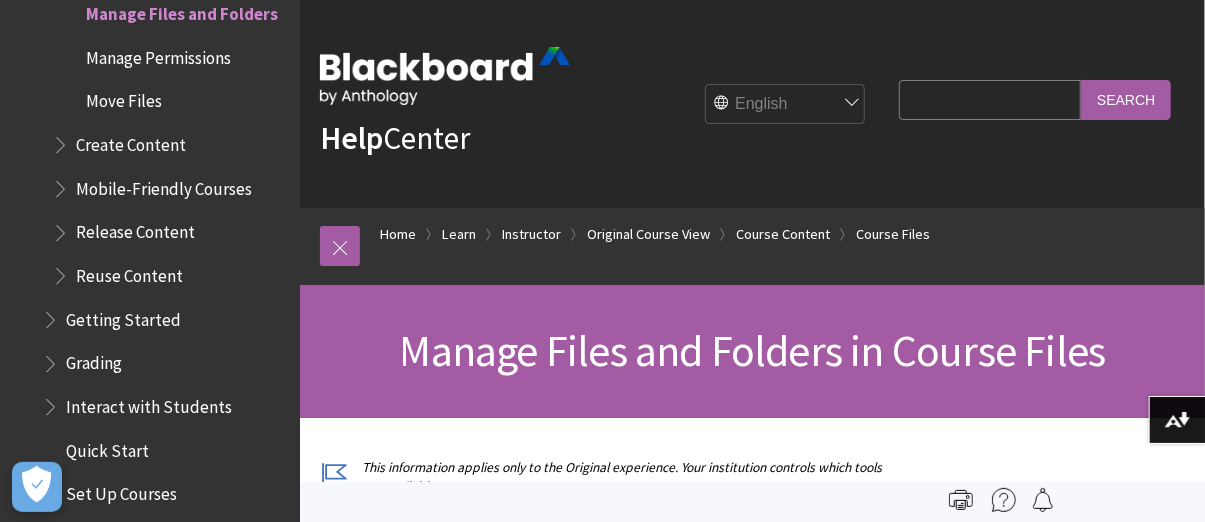 click on "Getting Started" at bounding box center [122, 316] 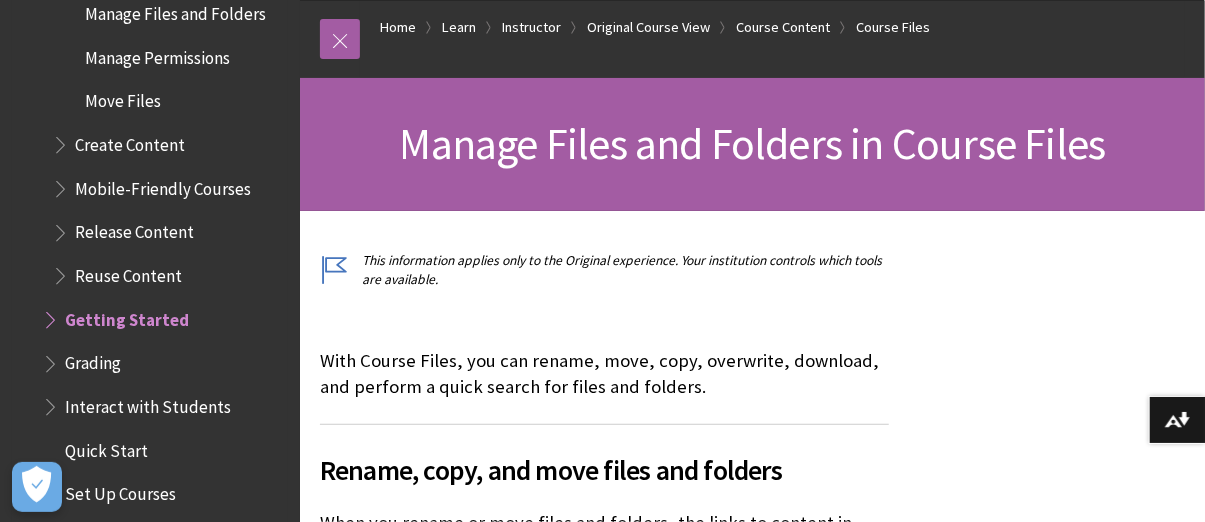 scroll, scrollTop: 233, scrollLeft: 0, axis: vertical 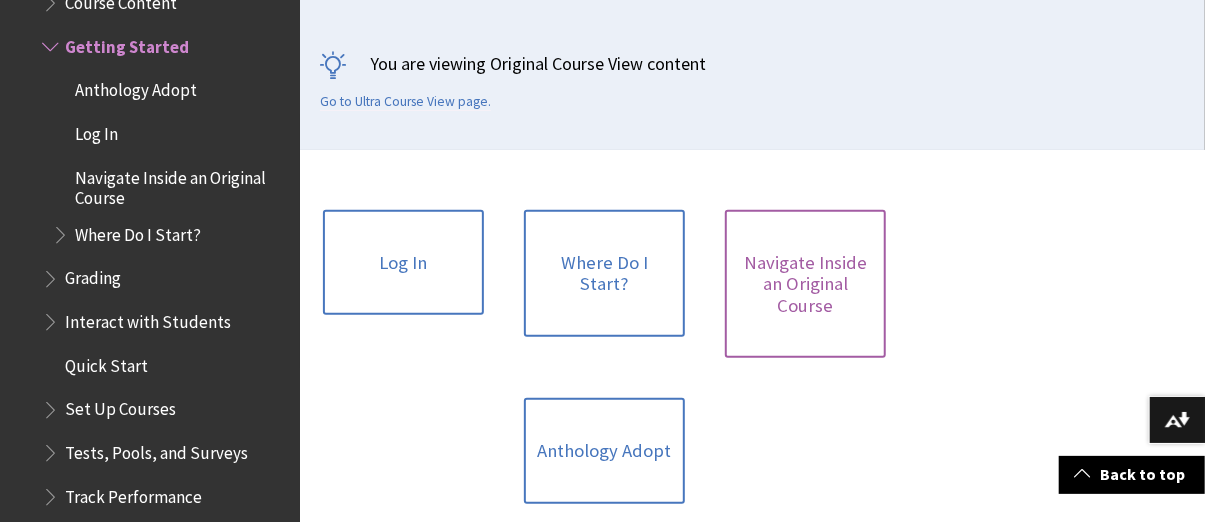 click on "Navigate Inside an Original Course" at bounding box center [805, 284] 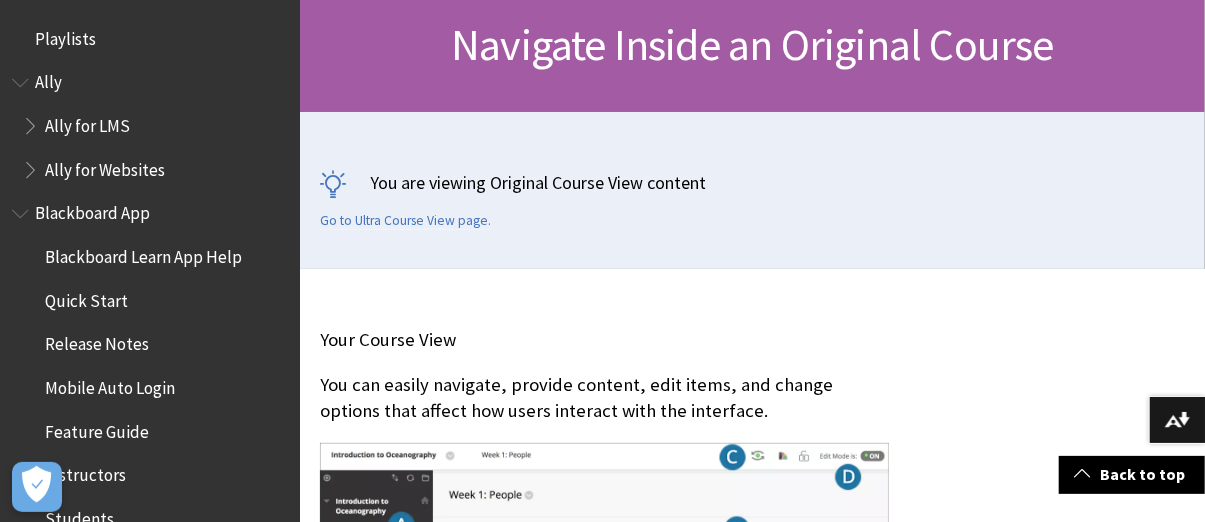 scroll, scrollTop: 306, scrollLeft: 0, axis: vertical 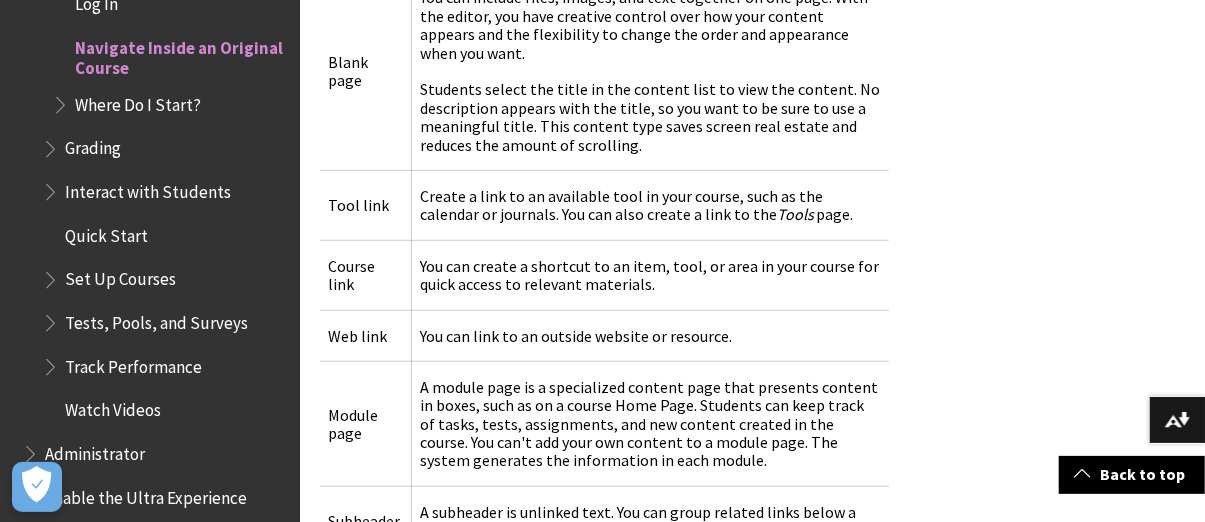 click on "Watch Videos" at bounding box center [113, 407] 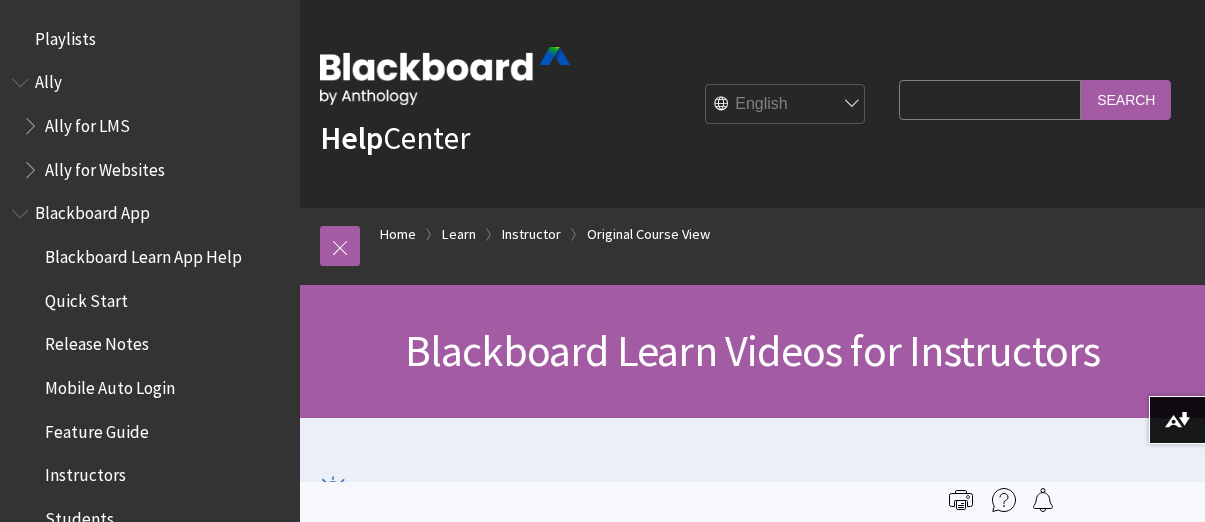 scroll, scrollTop: 0, scrollLeft: 0, axis: both 